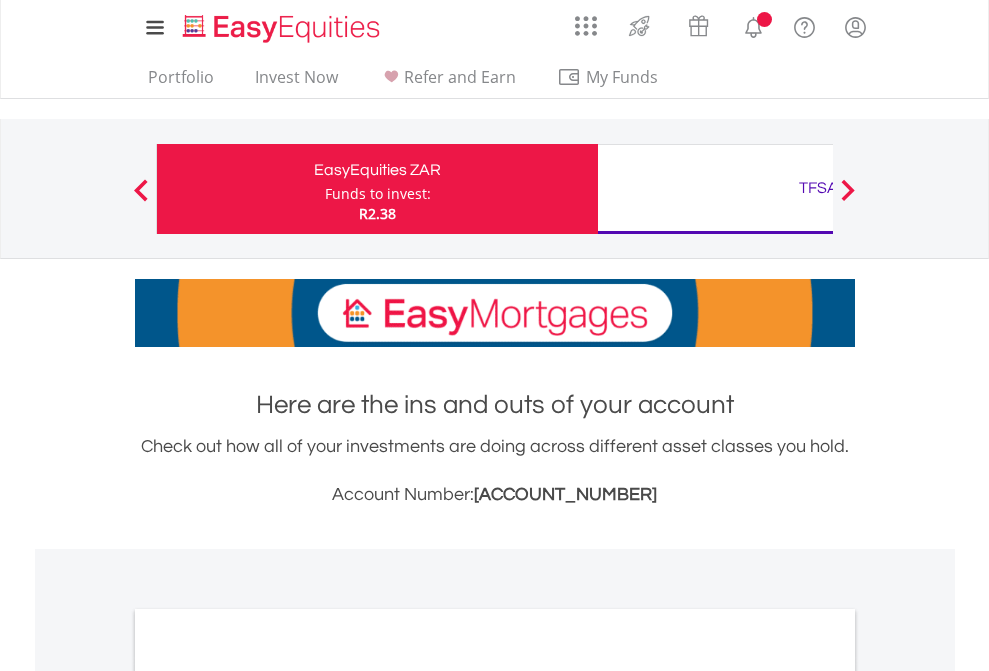 scroll, scrollTop: 0, scrollLeft: 0, axis: both 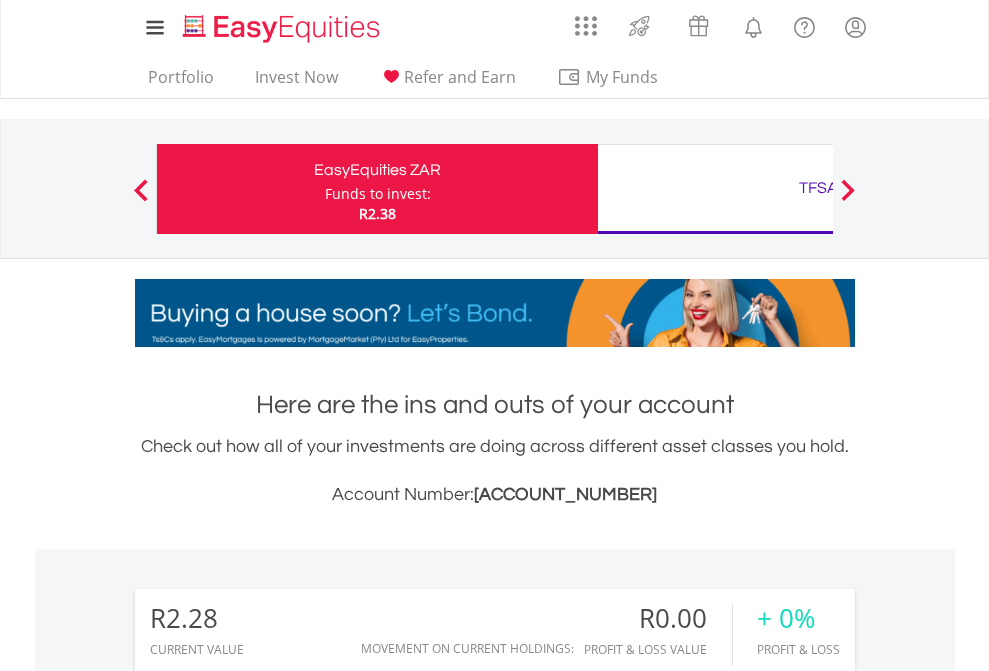 click on "Funds to invest:" at bounding box center [378, 194] 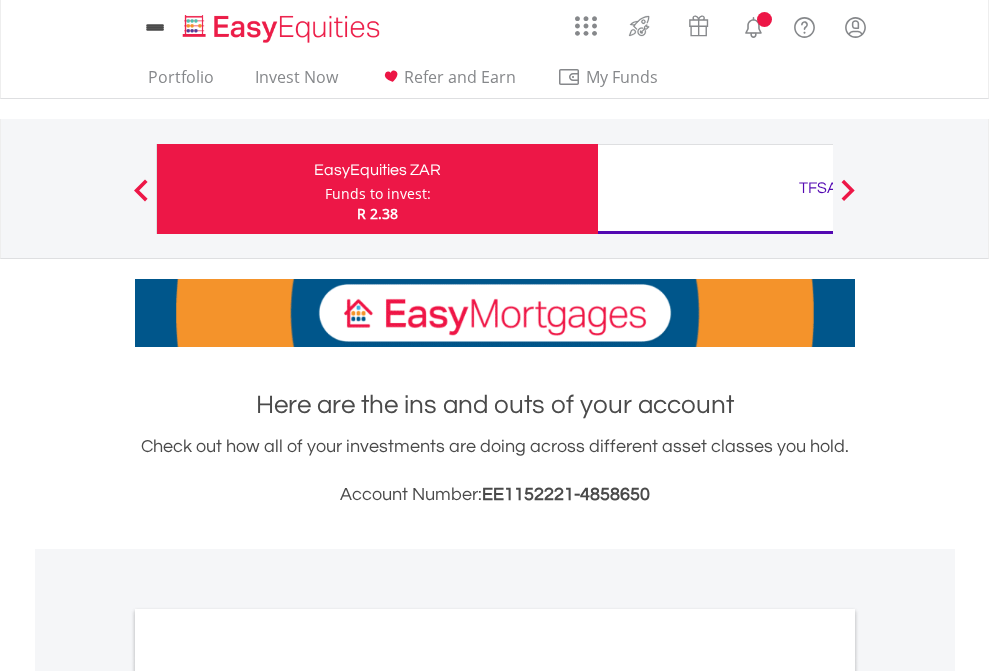 scroll, scrollTop: 0, scrollLeft: 0, axis: both 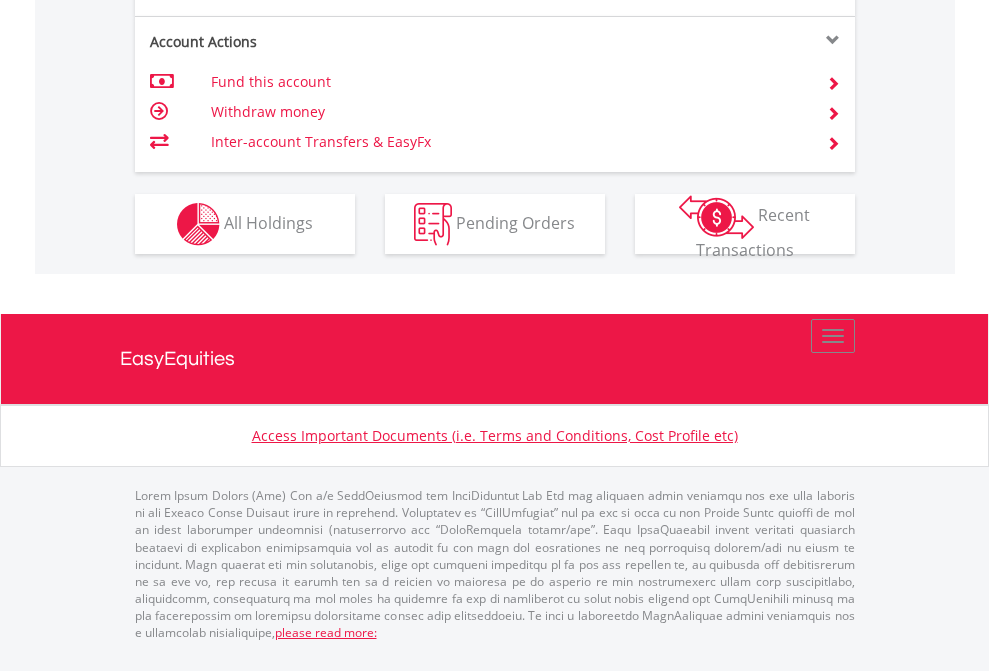 click on "Investment types" at bounding box center (706, -337) 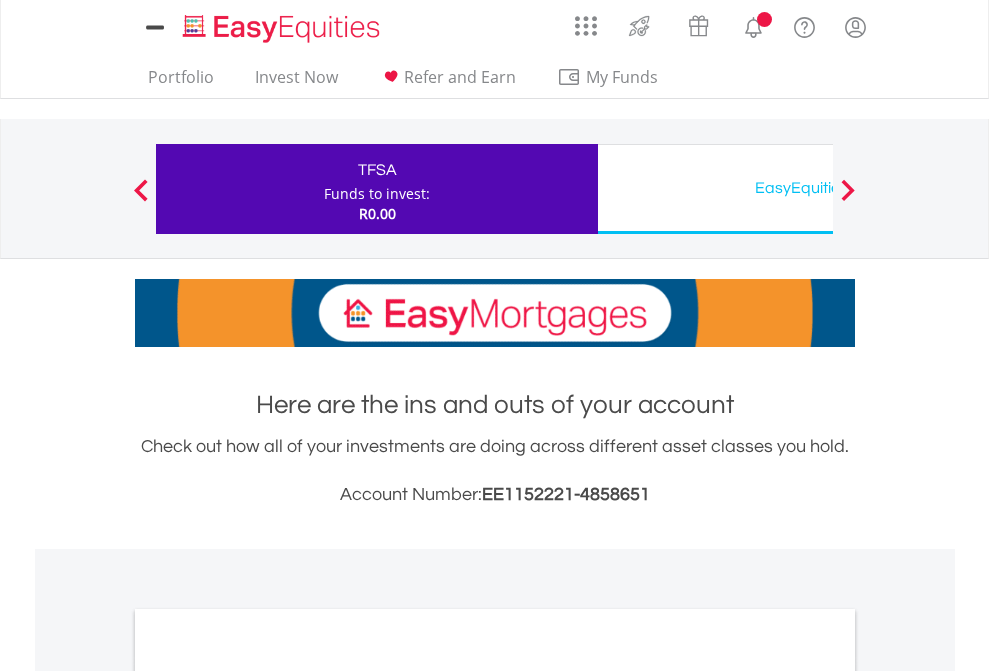 scroll, scrollTop: 0, scrollLeft: 0, axis: both 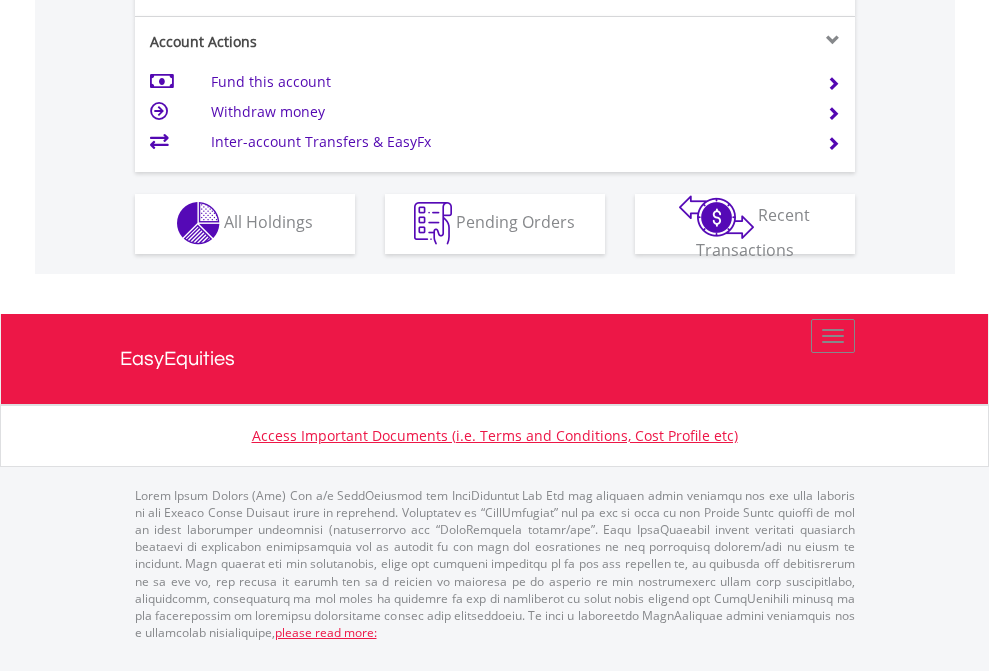 click on "Investment types" at bounding box center (706, -353) 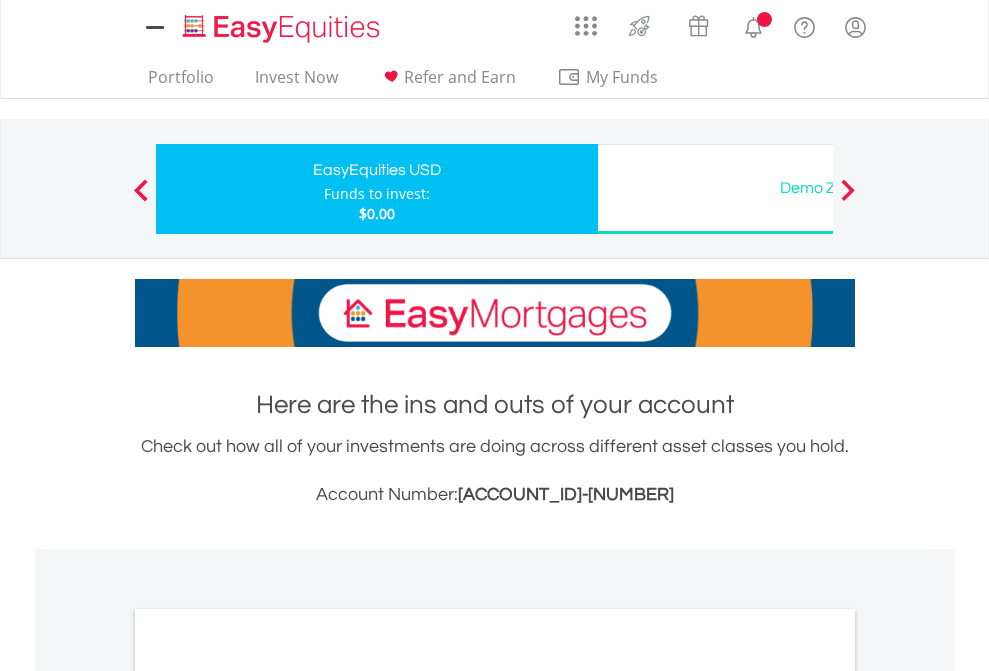 scroll, scrollTop: 0, scrollLeft: 0, axis: both 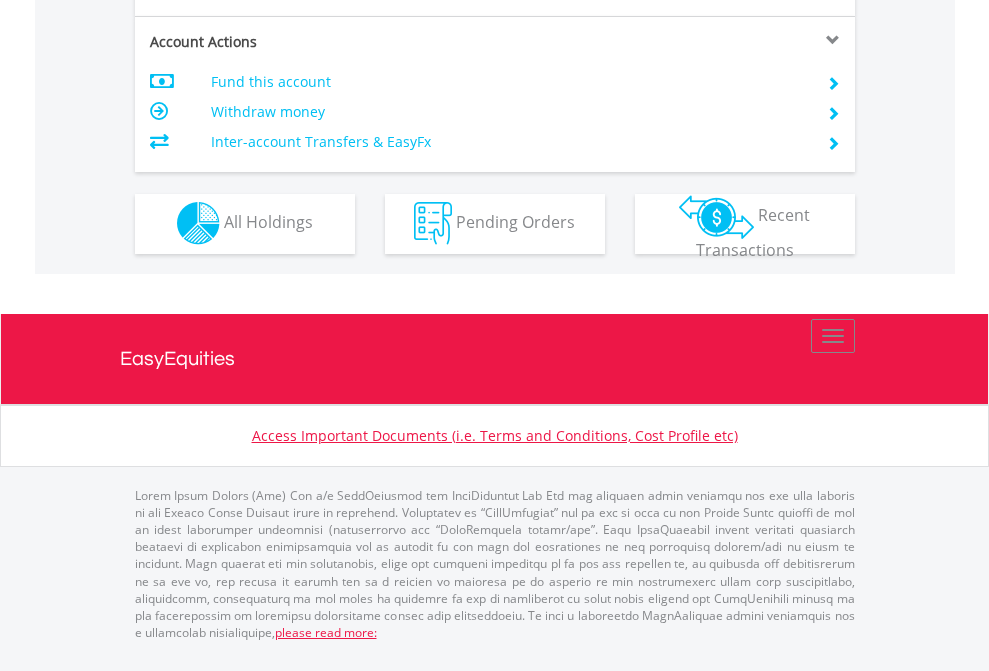 click on "Investment types" at bounding box center (706, -353) 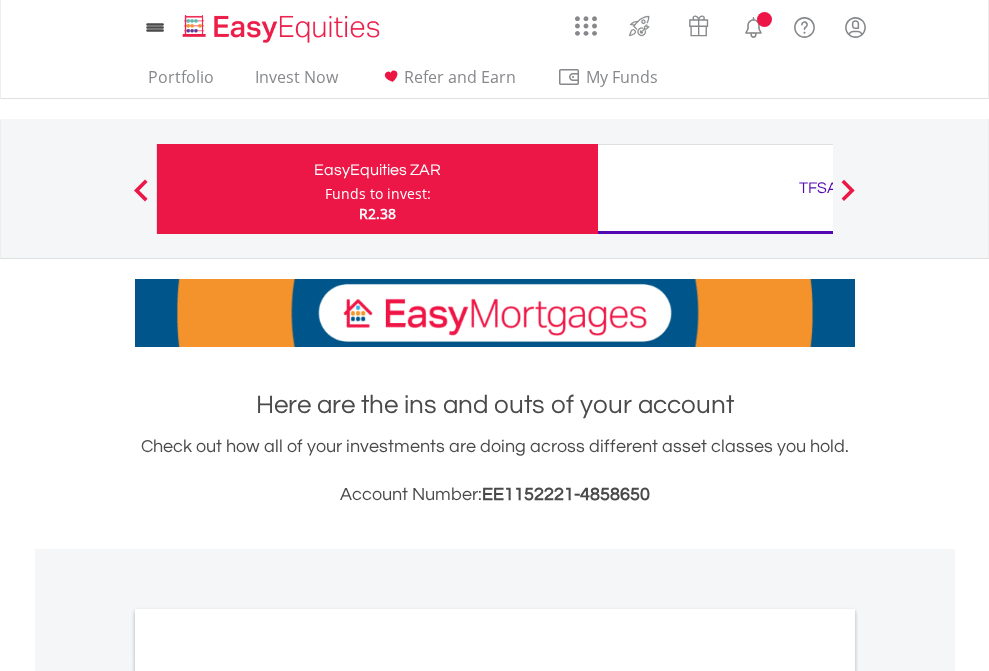 scroll, scrollTop: 0, scrollLeft: 0, axis: both 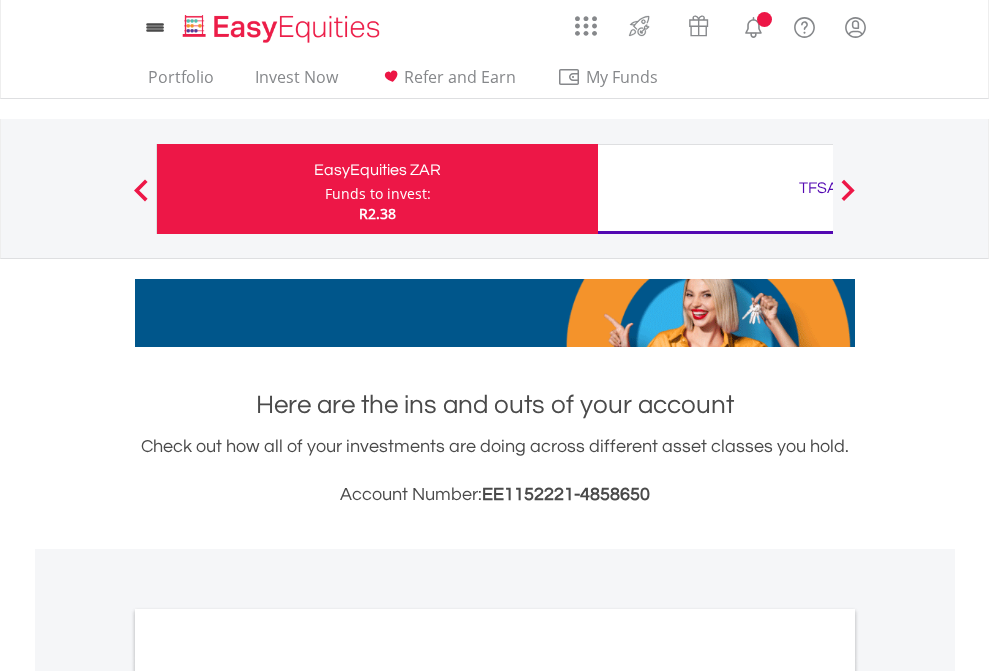click on "All Holdings" at bounding box center [268, 1096] 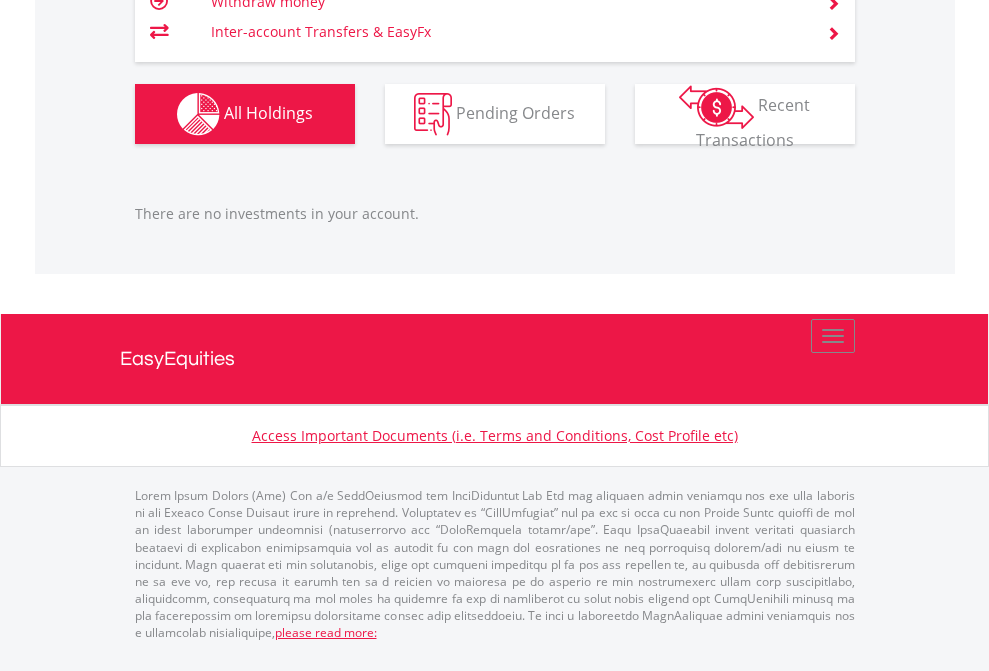 scroll, scrollTop: 1987, scrollLeft: 0, axis: vertical 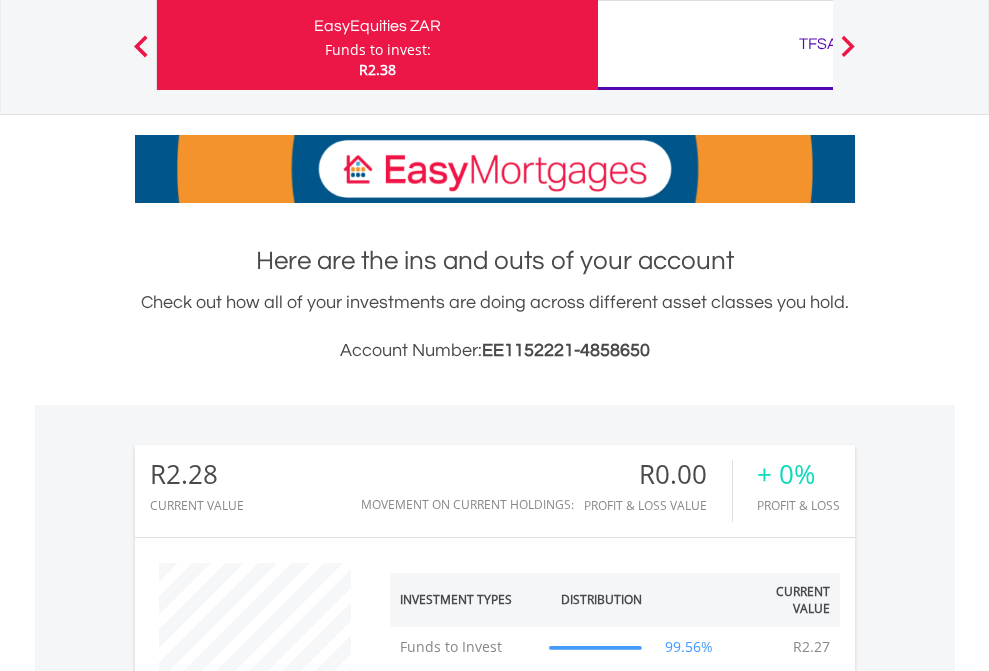 click on "TFSA" at bounding box center (818, 44) 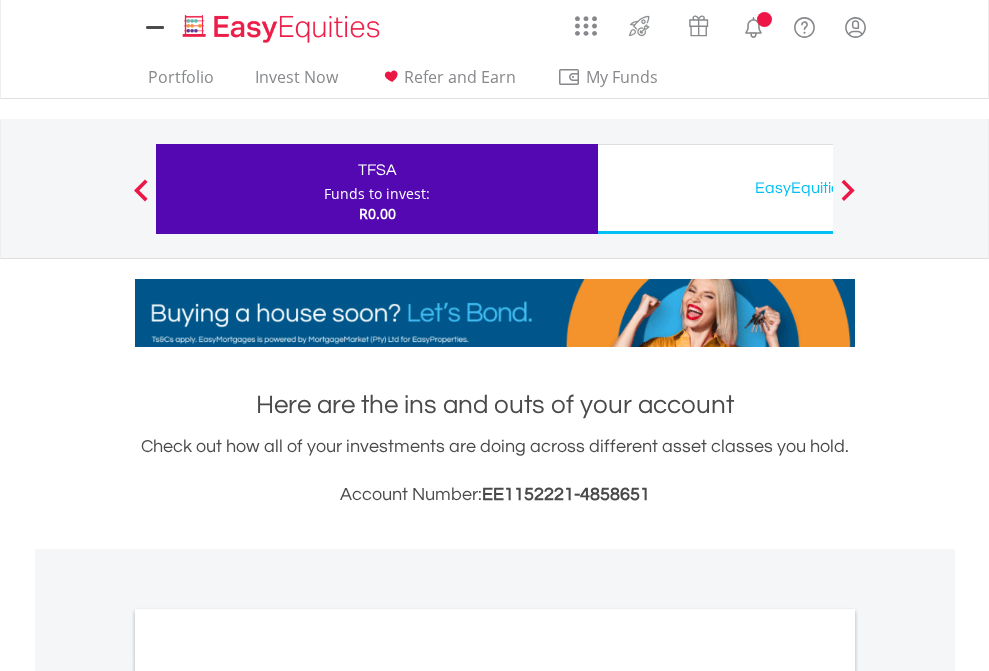 scroll, scrollTop: 0, scrollLeft: 0, axis: both 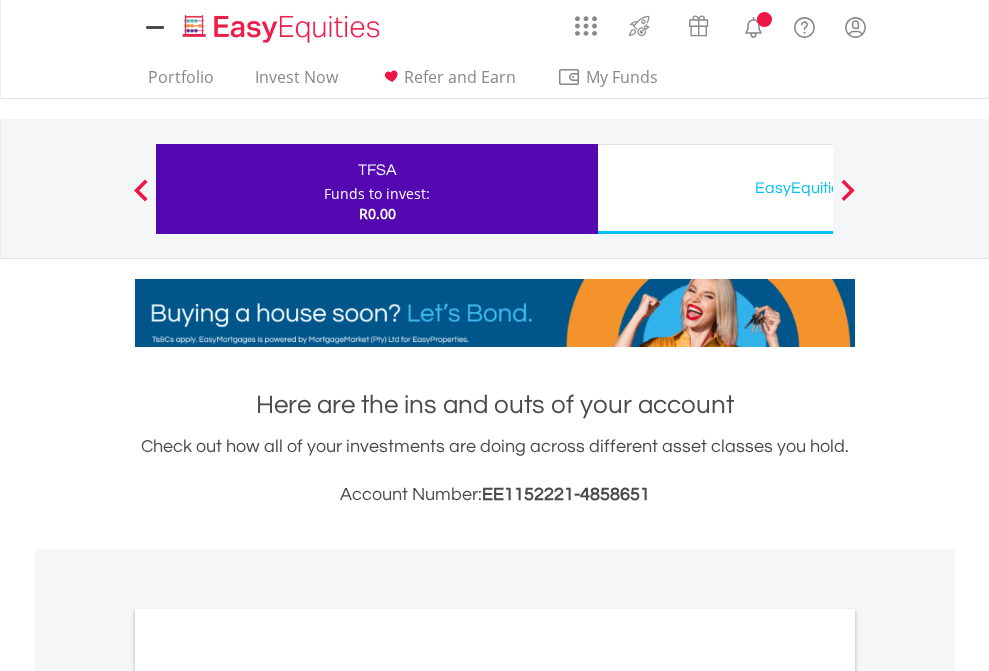 click on "All Holdings" at bounding box center (268, 1096) 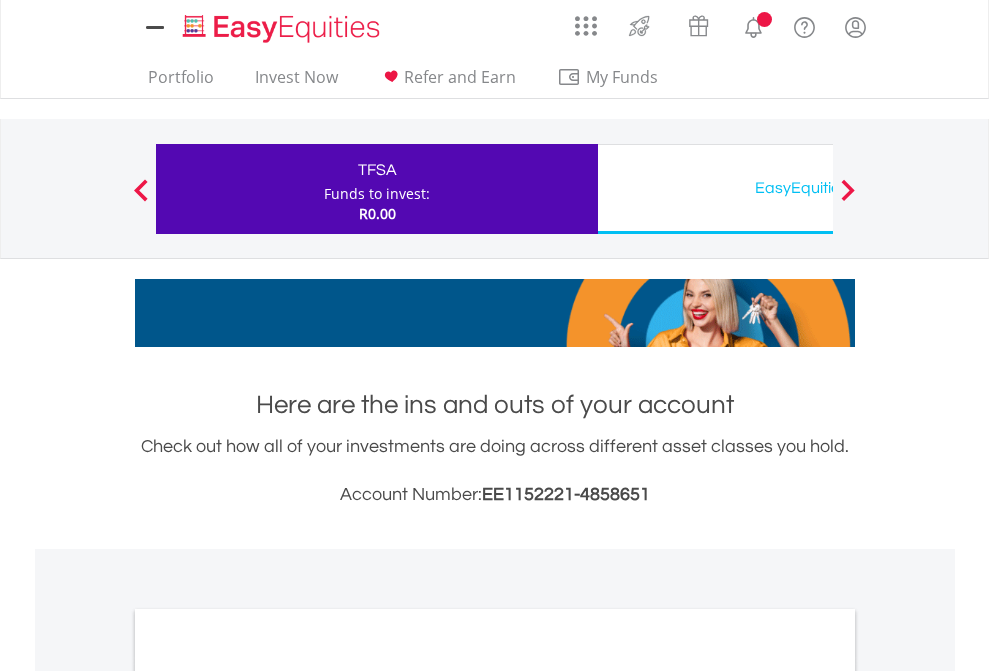 scroll, scrollTop: 1202, scrollLeft: 0, axis: vertical 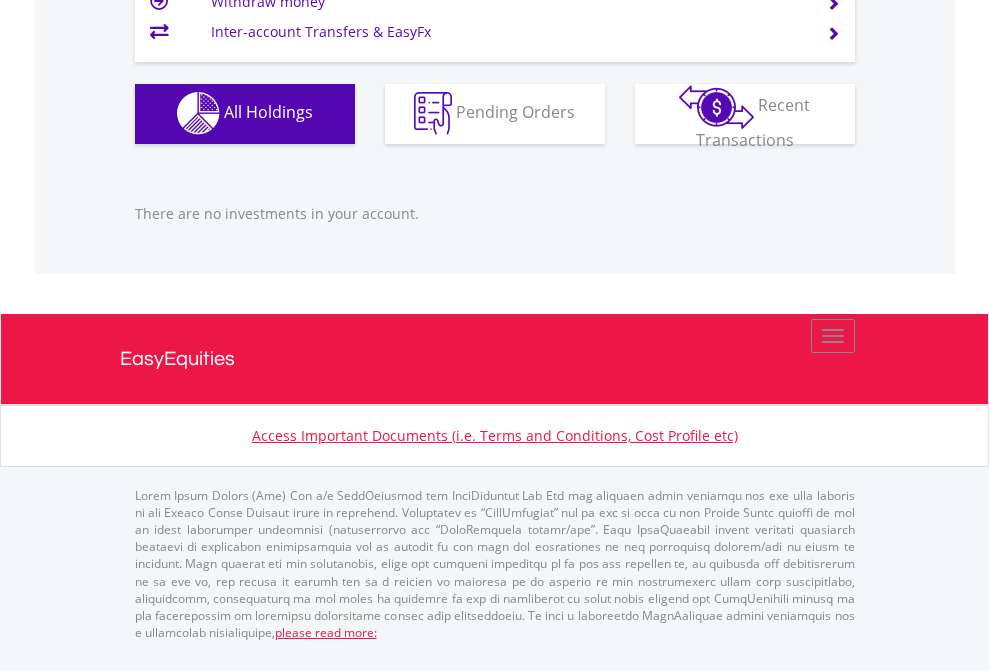 click on "EasyEquities USD" at bounding box center (818, -1142) 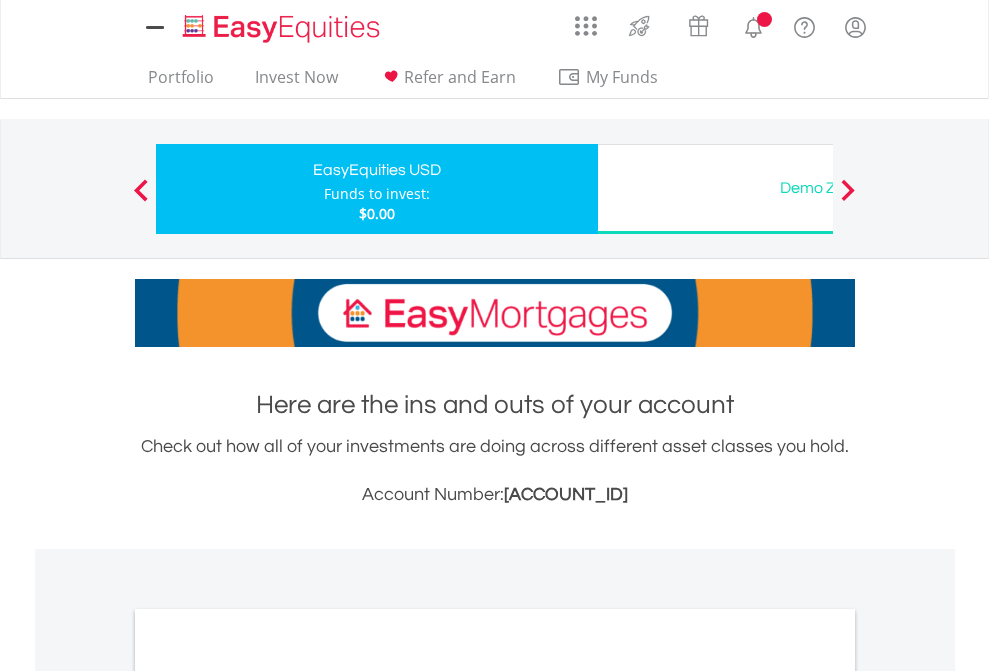 scroll, scrollTop: 0, scrollLeft: 0, axis: both 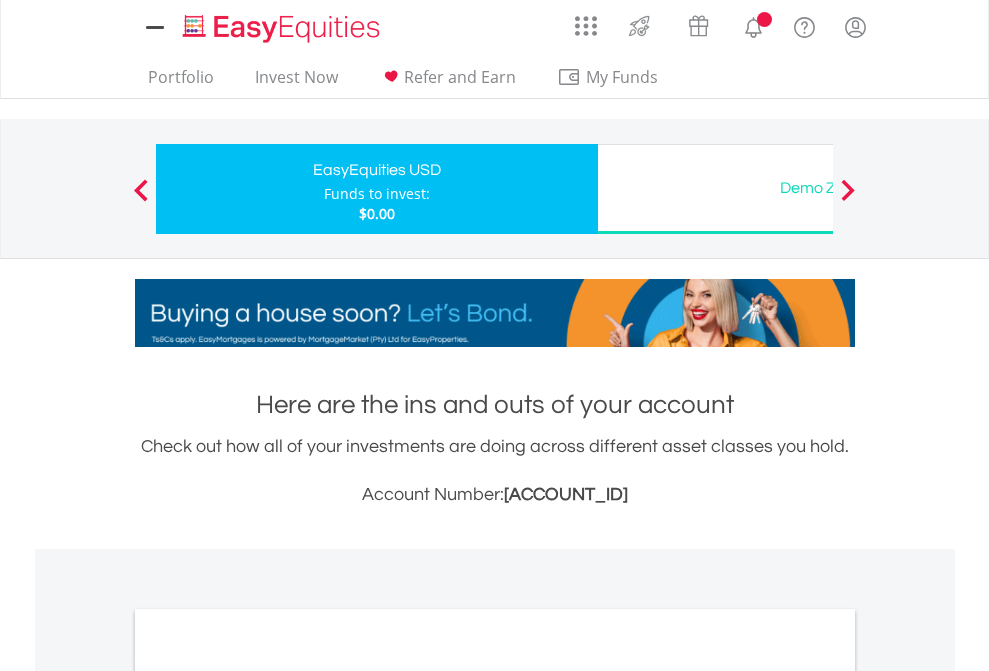 click on "All Holdings" at bounding box center (268, 1096) 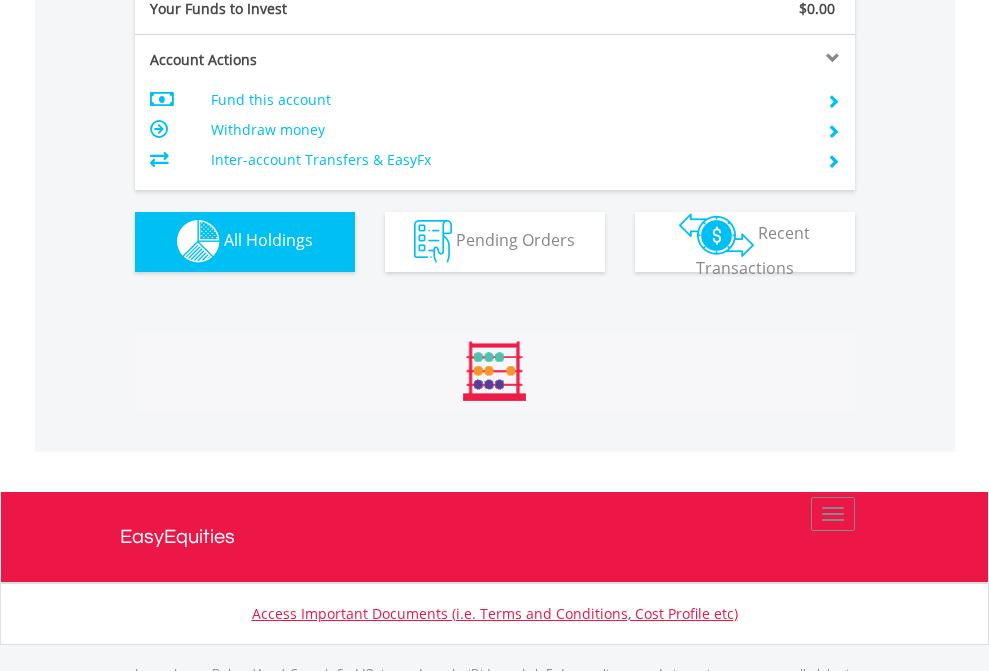 scroll, scrollTop: 999808, scrollLeft: 999687, axis: both 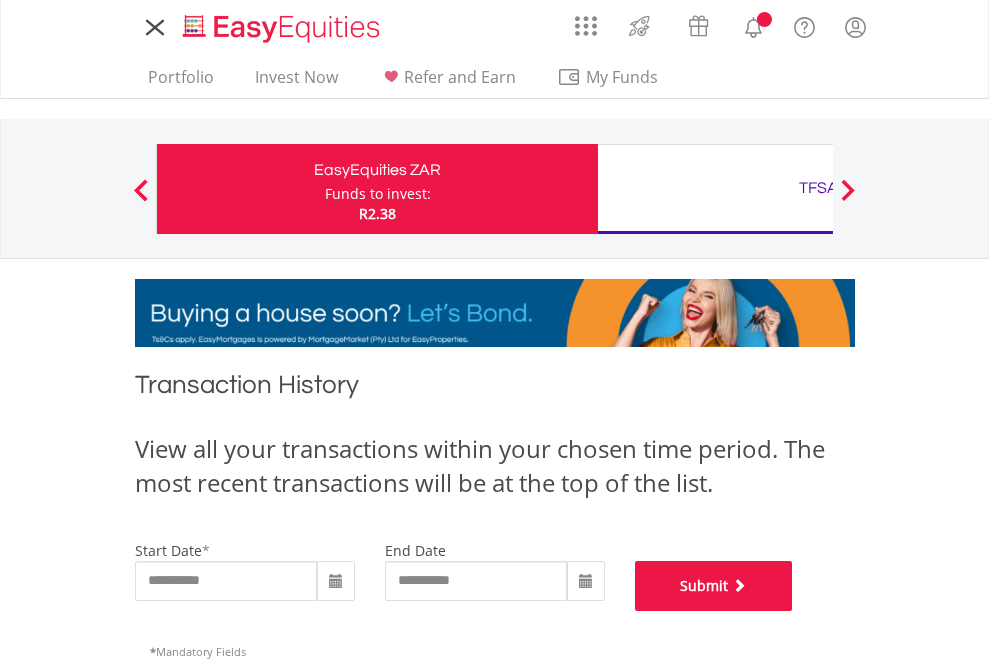 click on "Submit" at bounding box center (714, 586) 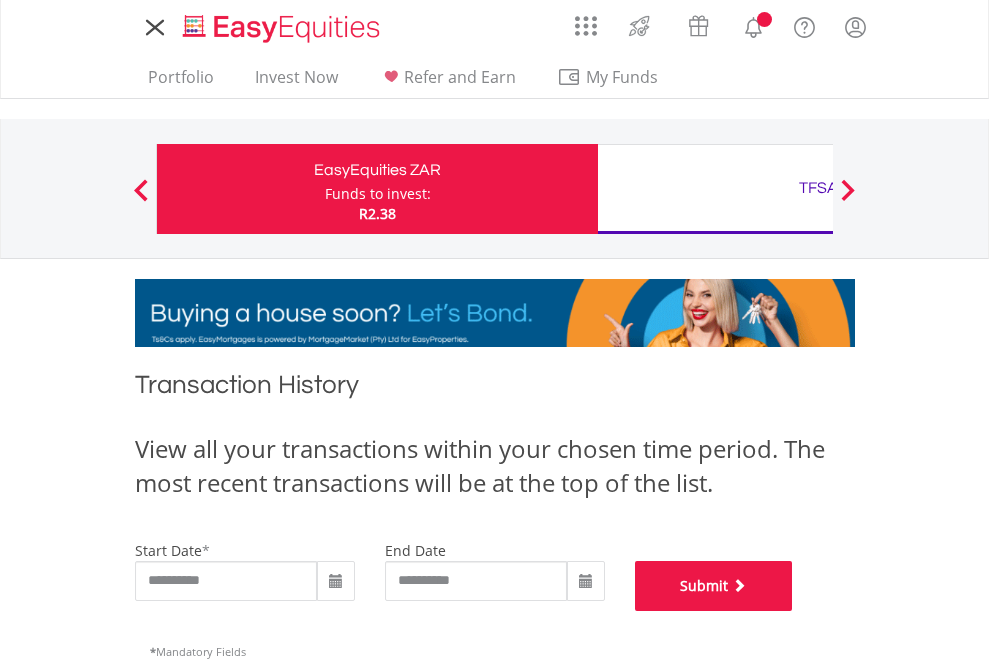 scroll, scrollTop: 811, scrollLeft: 0, axis: vertical 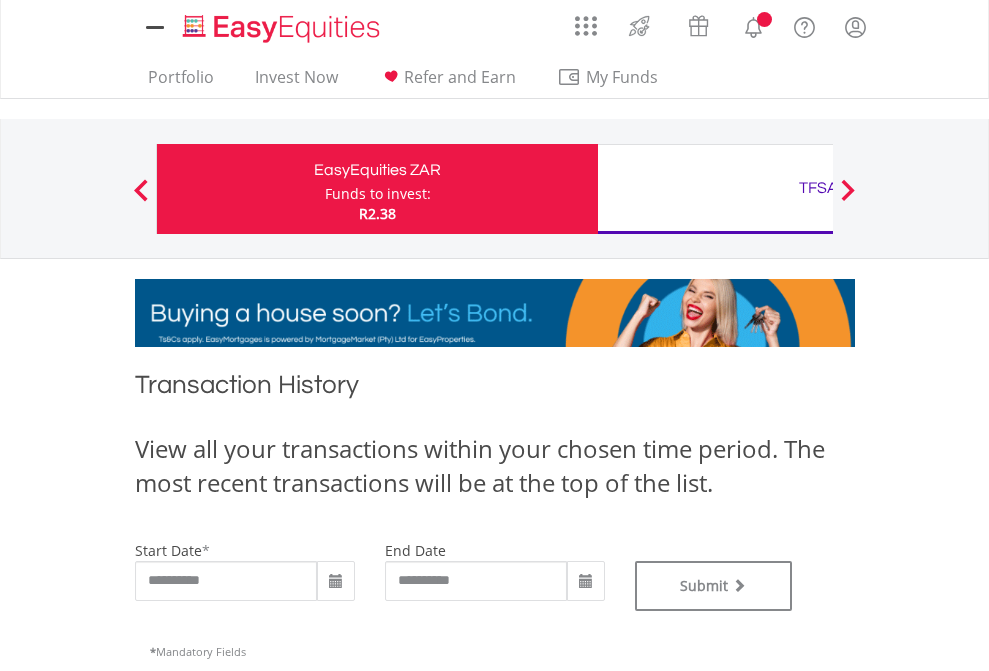 click on "TFSA" at bounding box center (818, 188) 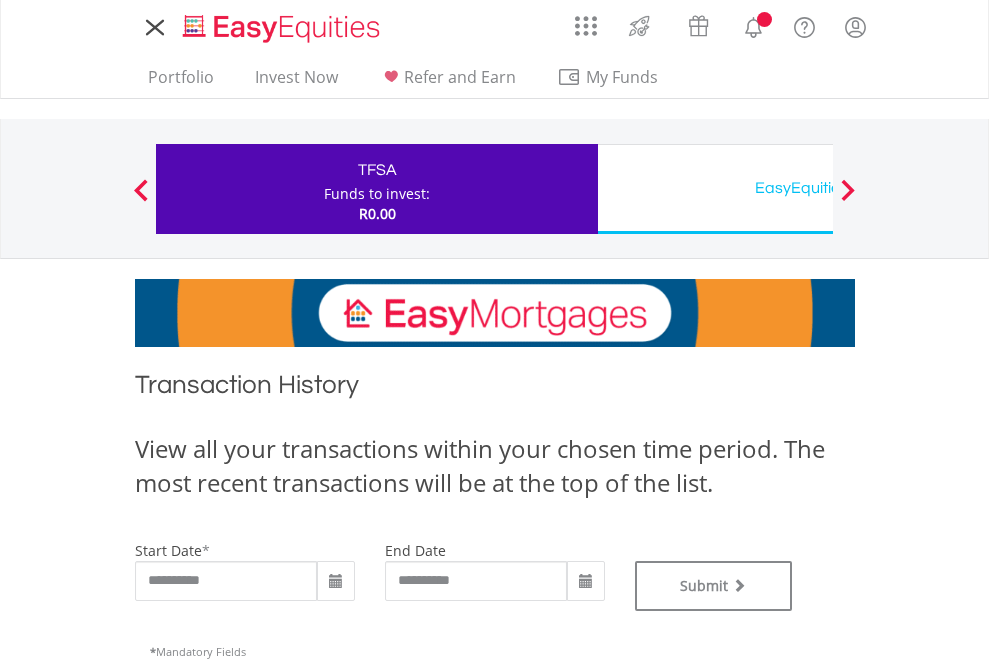 scroll, scrollTop: 0, scrollLeft: 0, axis: both 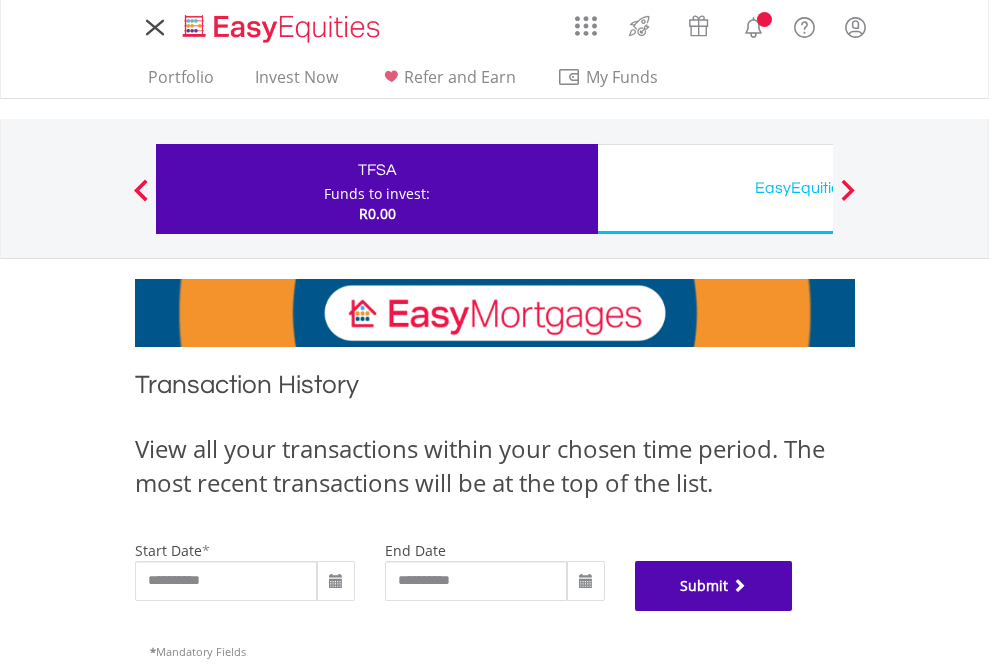 click on "Submit" at bounding box center (714, 586) 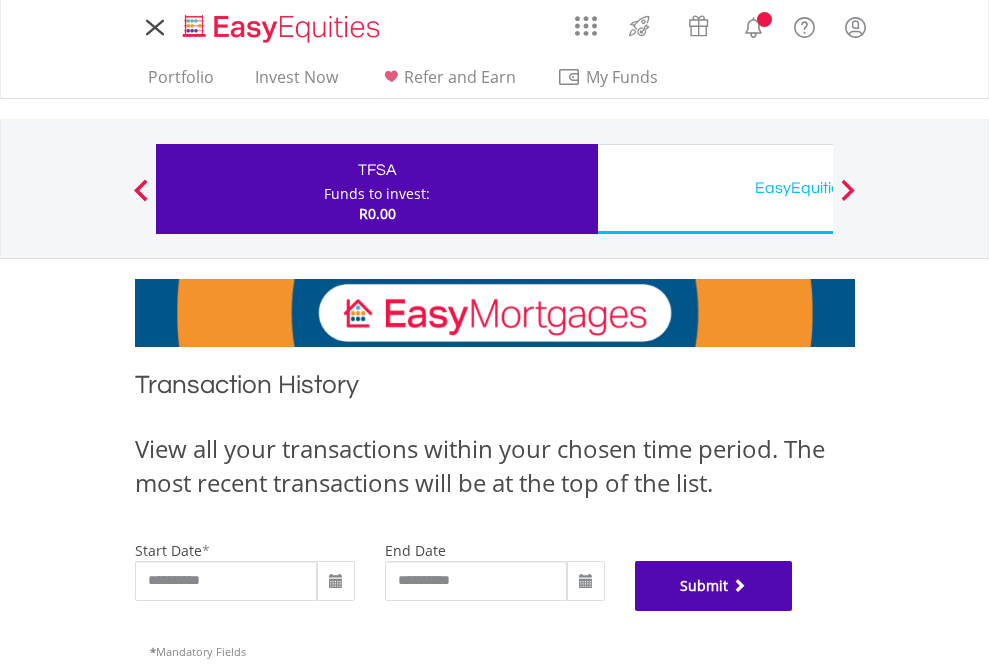scroll, scrollTop: 811, scrollLeft: 0, axis: vertical 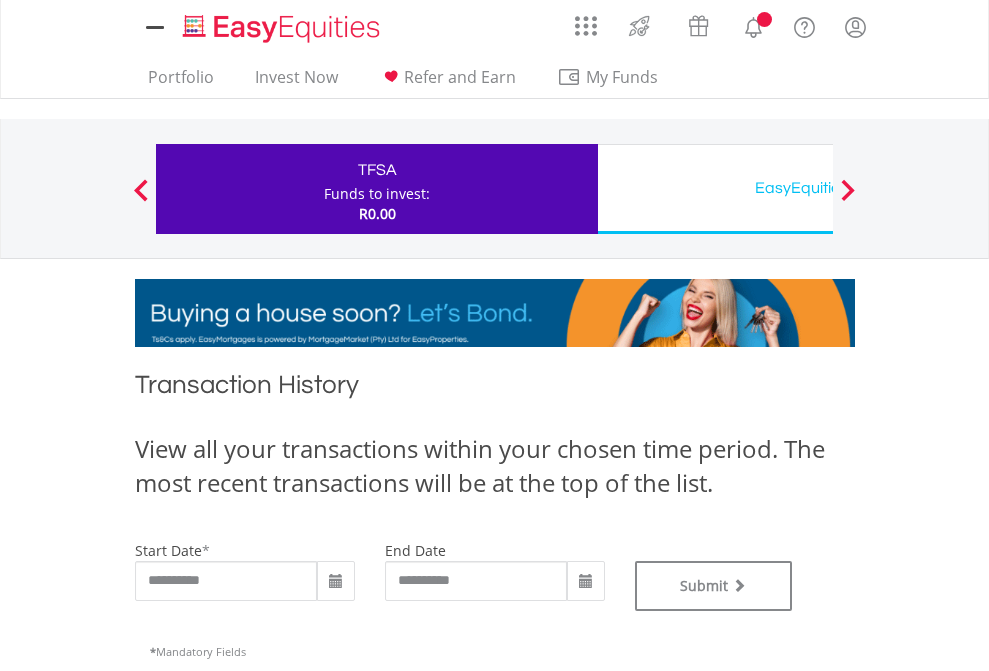 click on "EasyEquities USD" at bounding box center [818, 188] 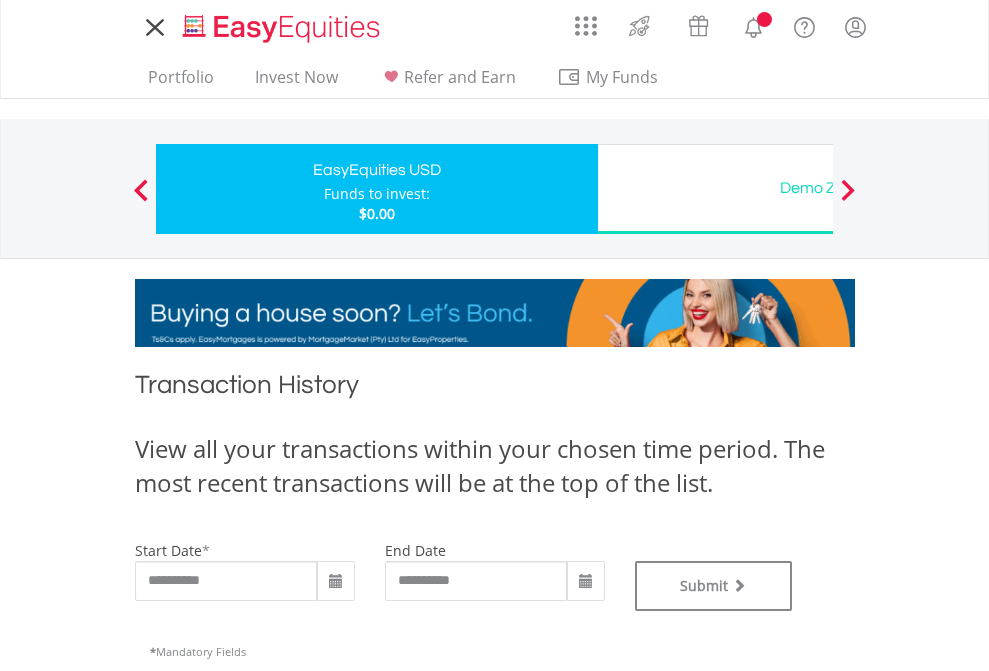 scroll, scrollTop: 0, scrollLeft: 0, axis: both 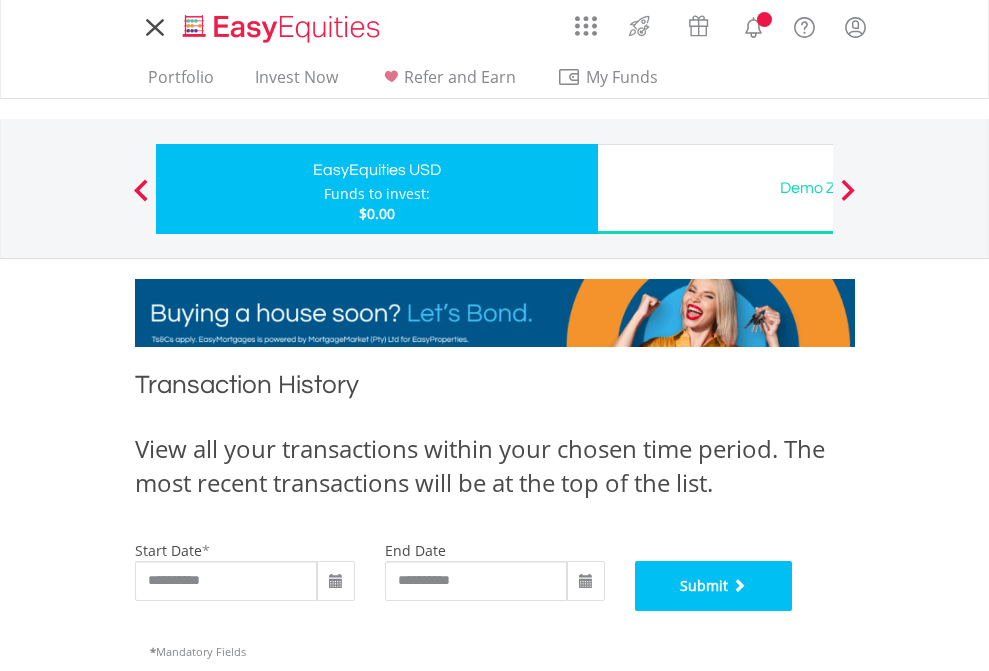 click on "Submit" at bounding box center [714, 586] 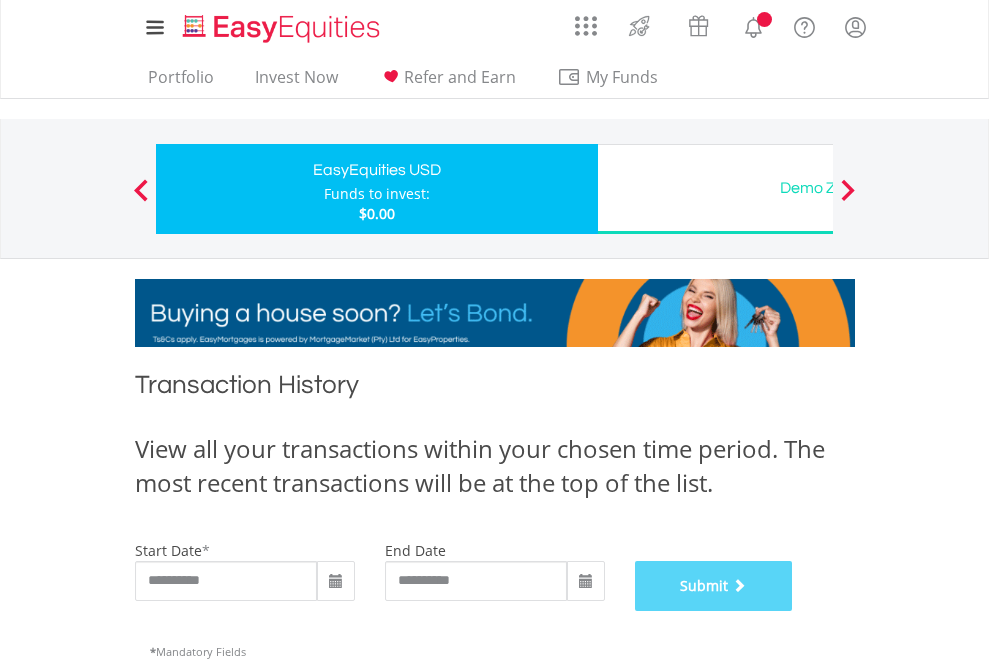 scroll, scrollTop: 811, scrollLeft: 0, axis: vertical 